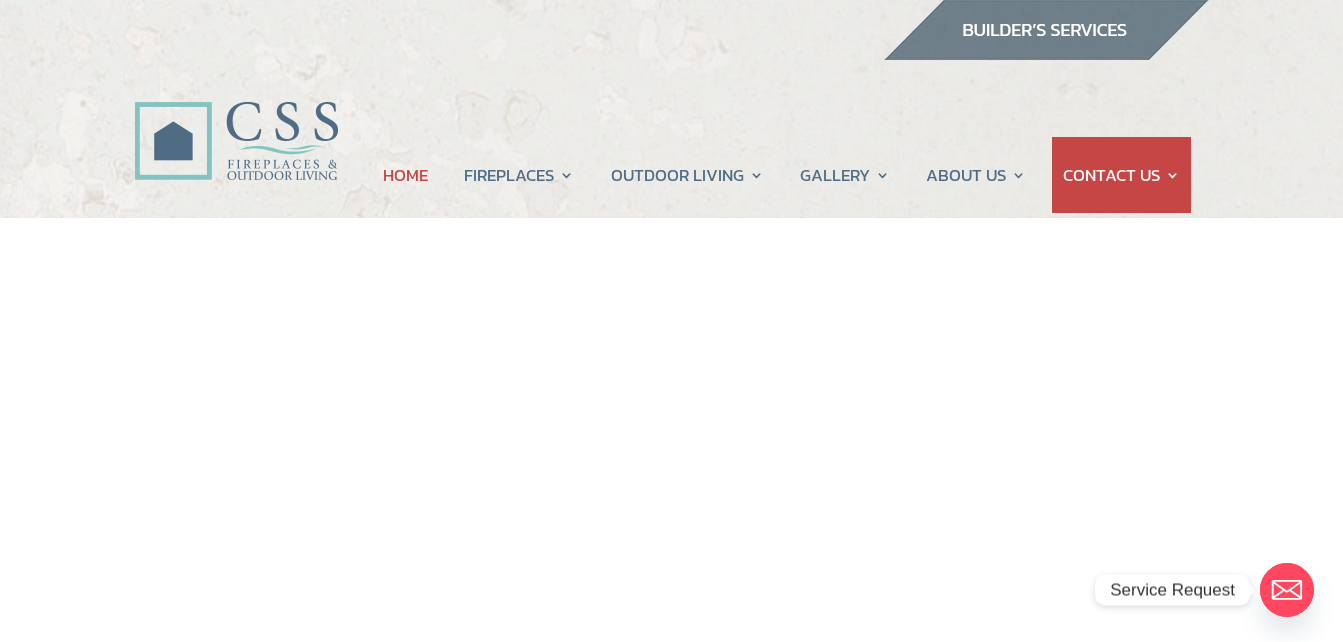 scroll, scrollTop: 0, scrollLeft: 0, axis: both 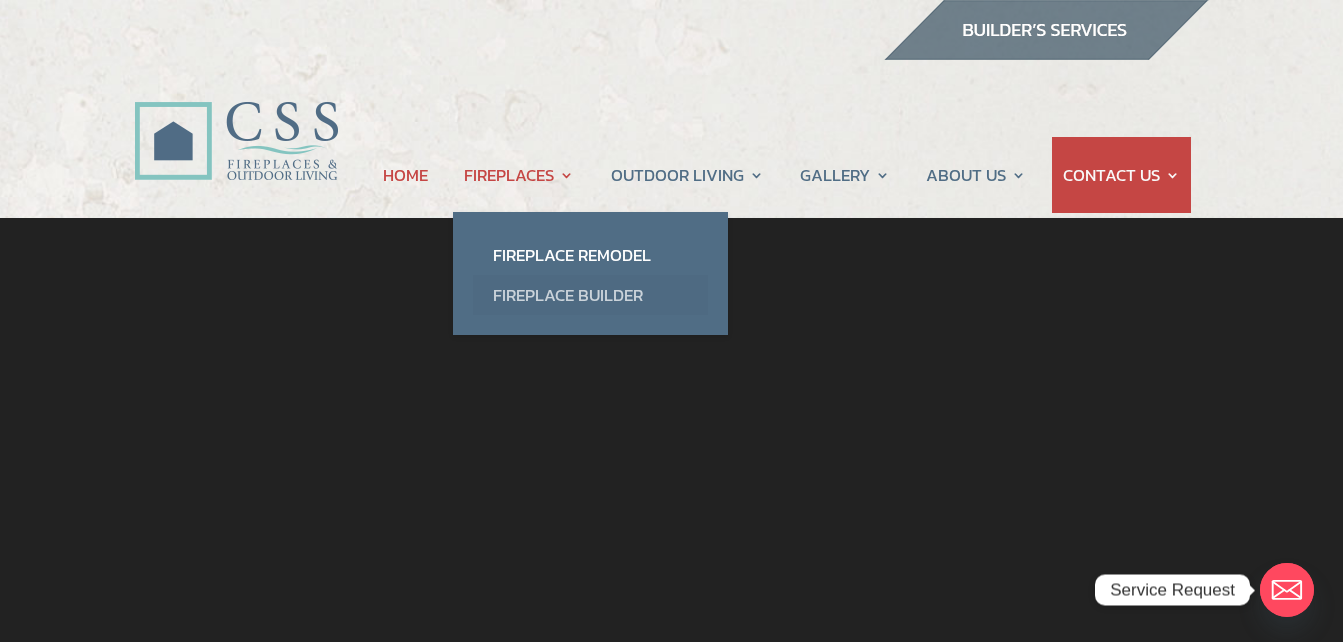 click on "Fireplace Builder" at bounding box center [590, 295] 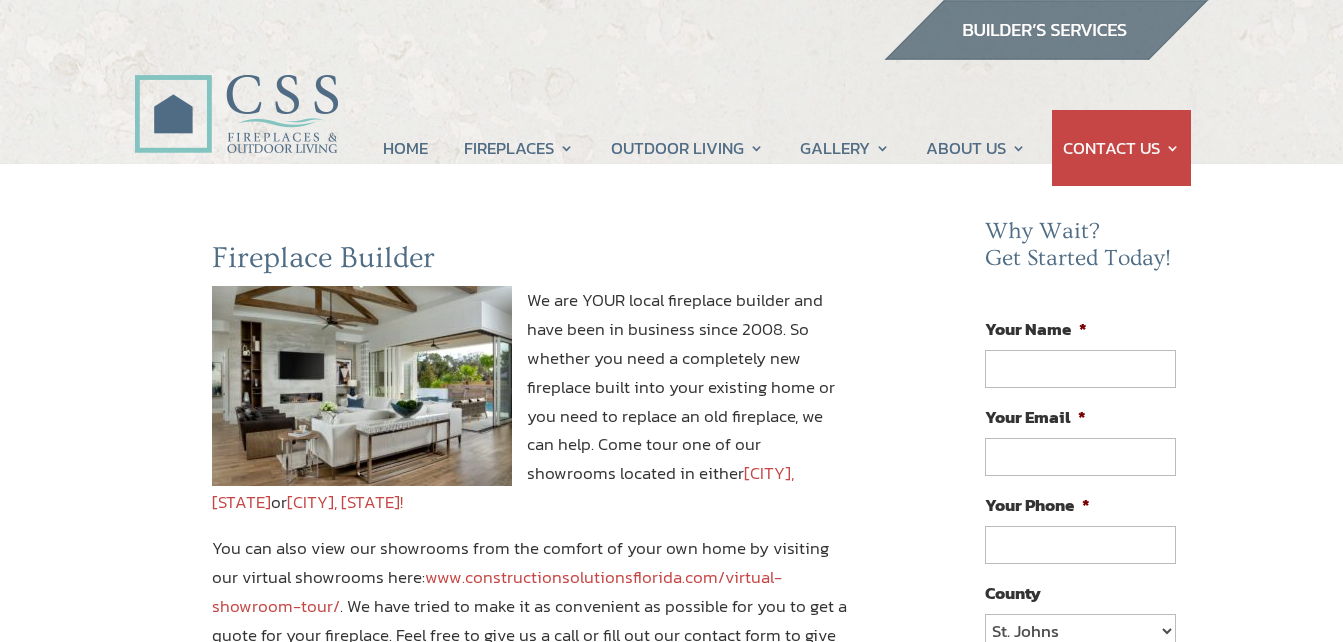 scroll, scrollTop: 0, scrollLeft: 0, axis: both 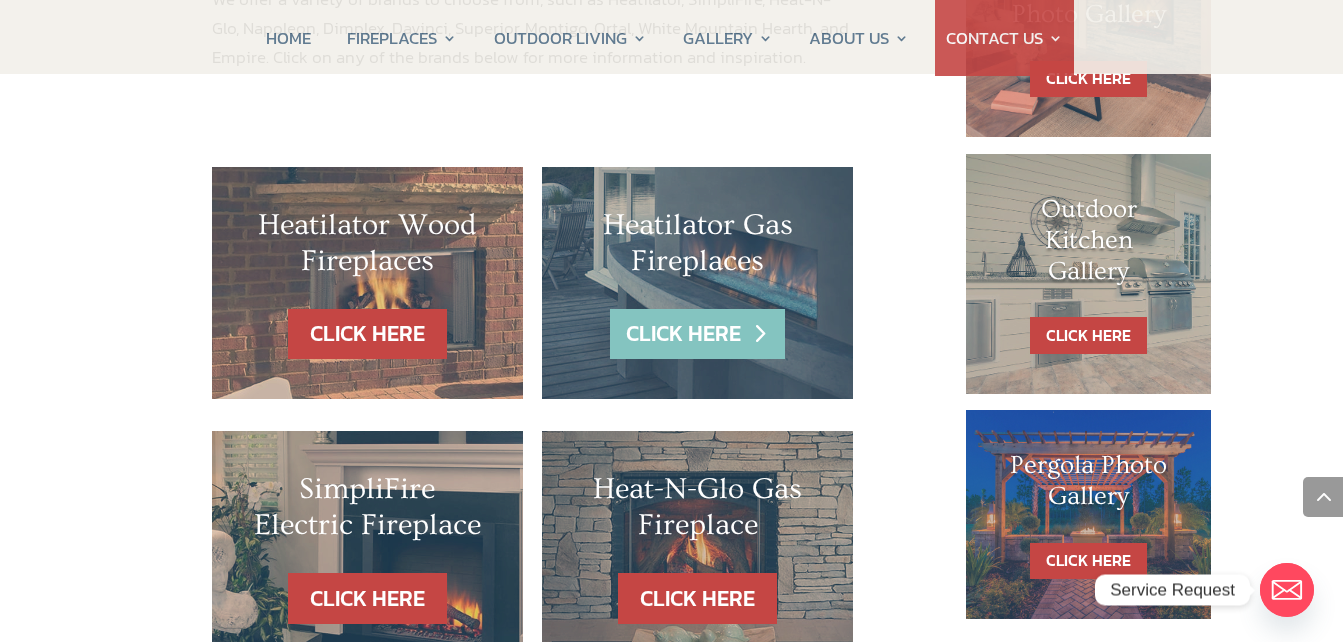 click on "CLICK HERE" at bounding box center [697, 334] 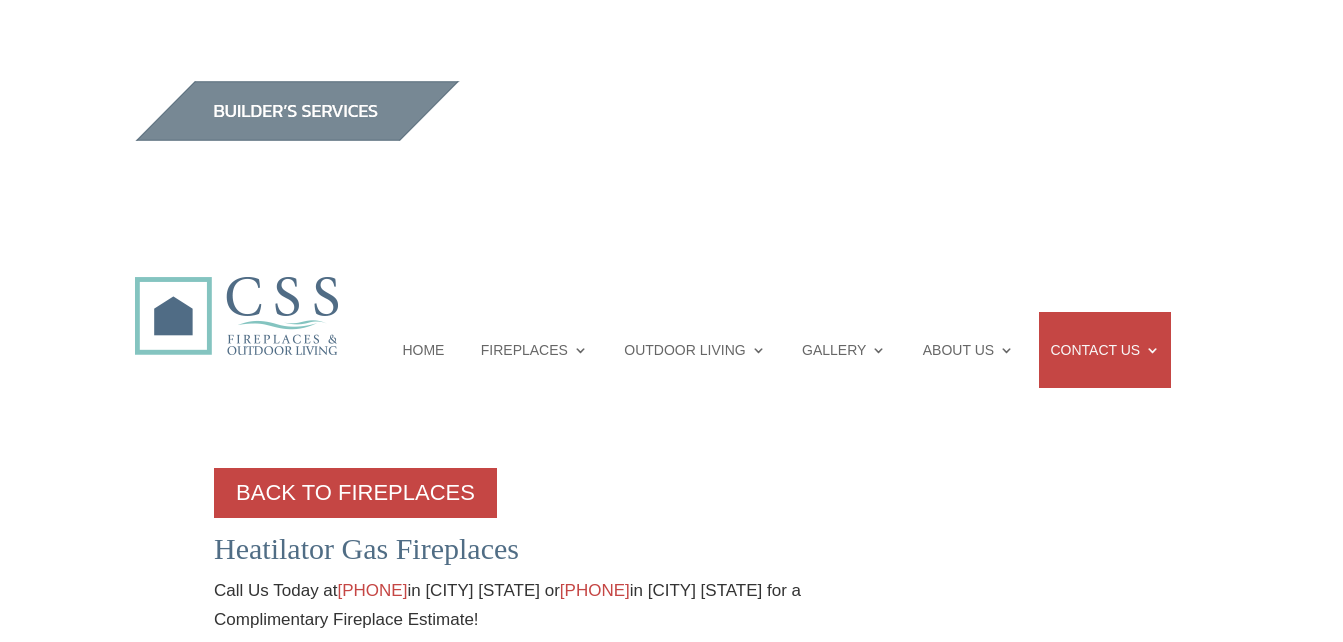 scroll, scrollTop: 0, scrollLeft: 0, axis: both 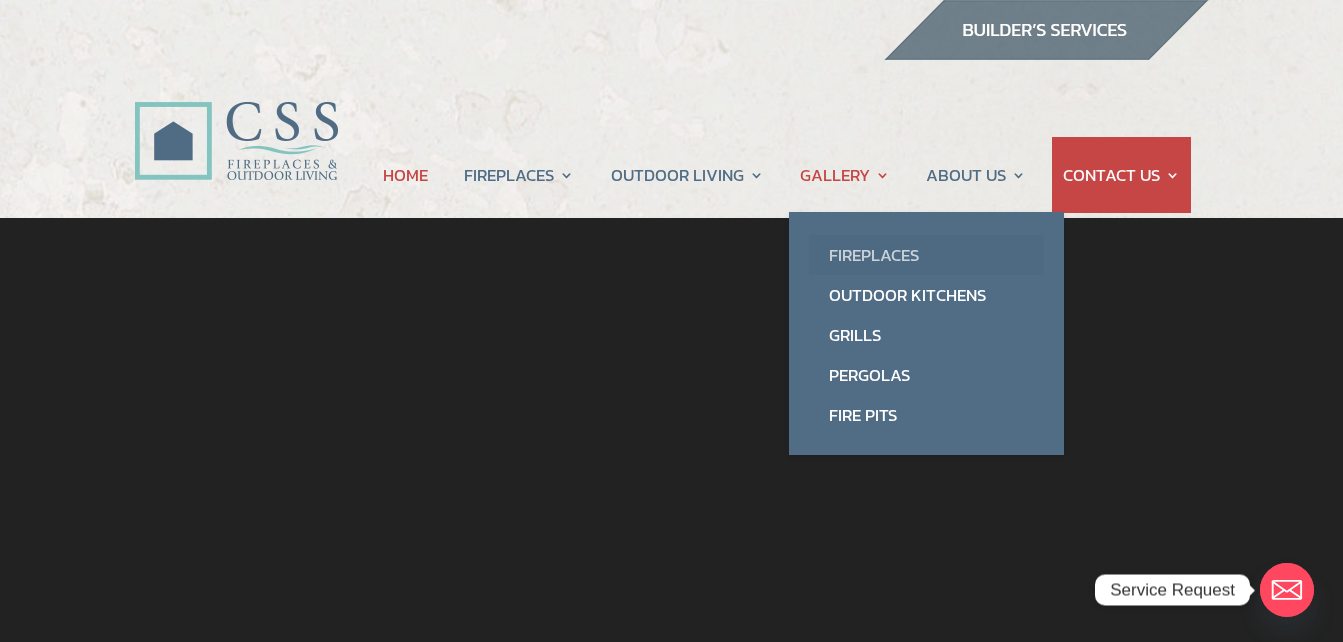 click on "Fireplaces" at bounding box center (926, 255) 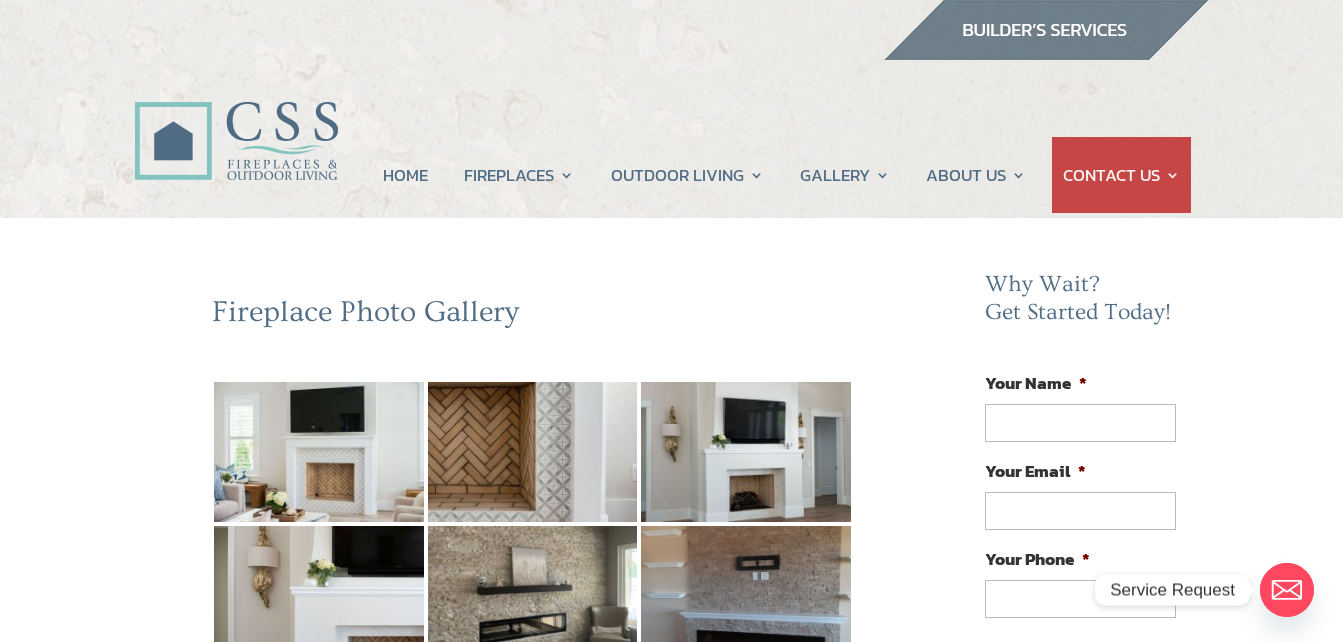 drag, startPoint x: 0, startPoint y: 0, endPoint x: 1348, endPoint y: 419, distance: 1411.6179 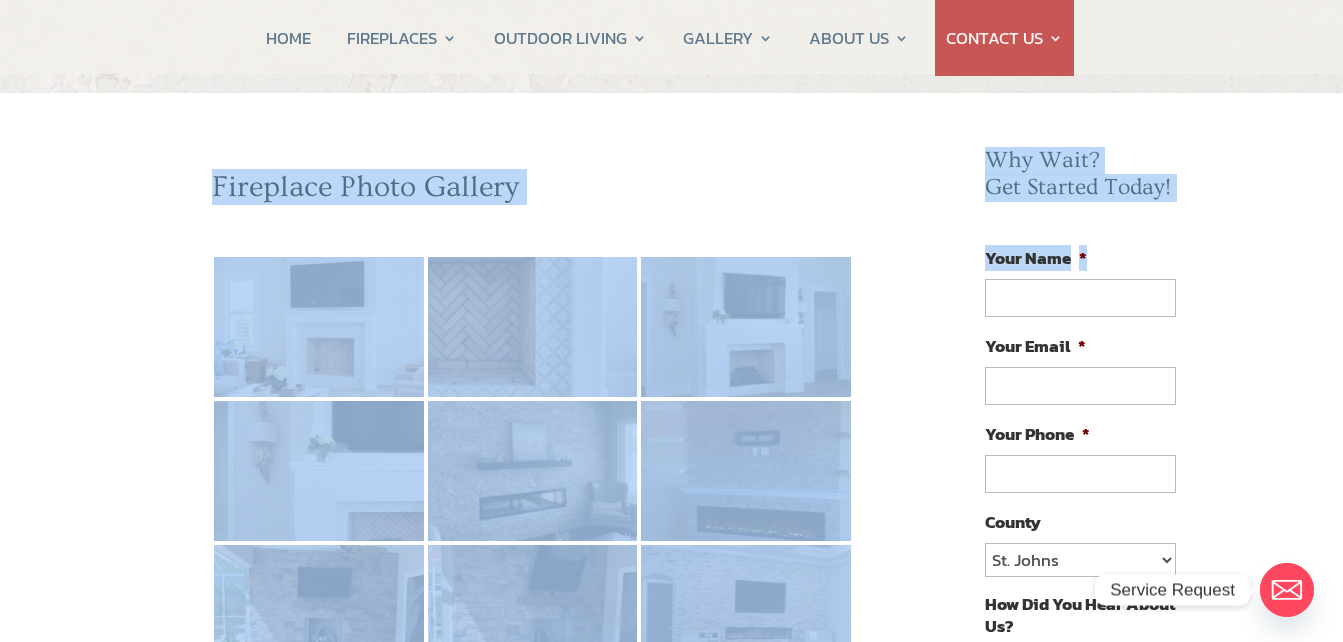 scroll, scrollTop: 120, scrollLeft: 0, axis: vertical 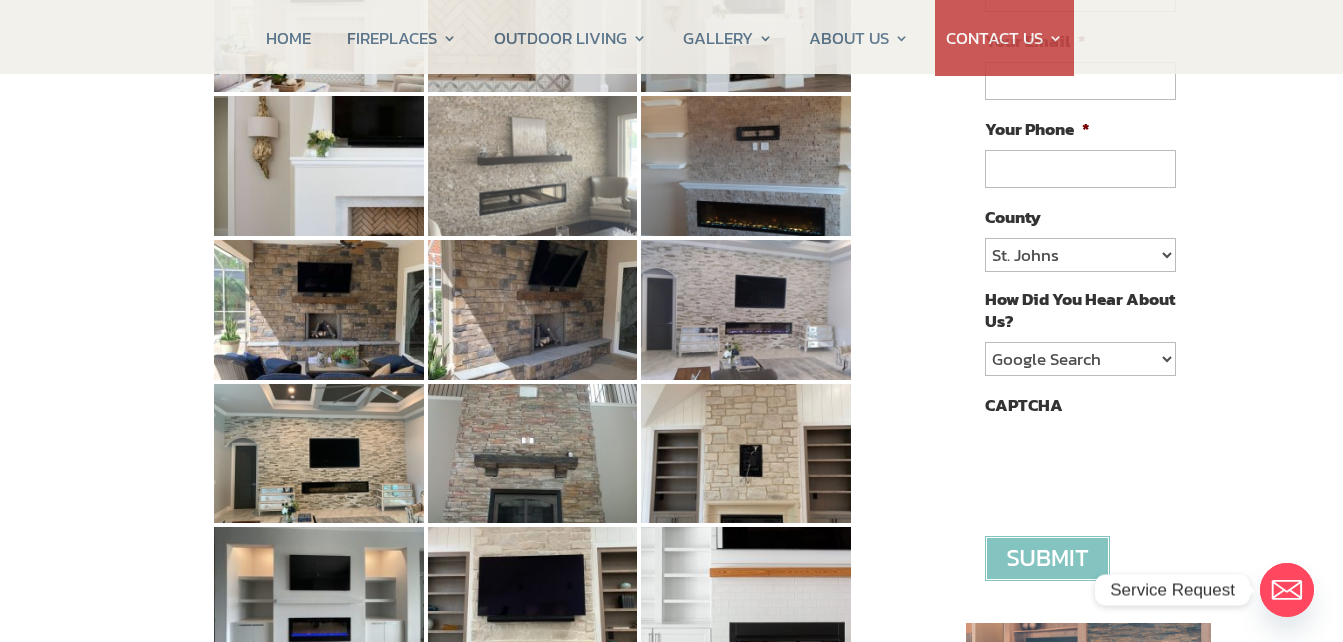 click at bounding box center (533, 166) 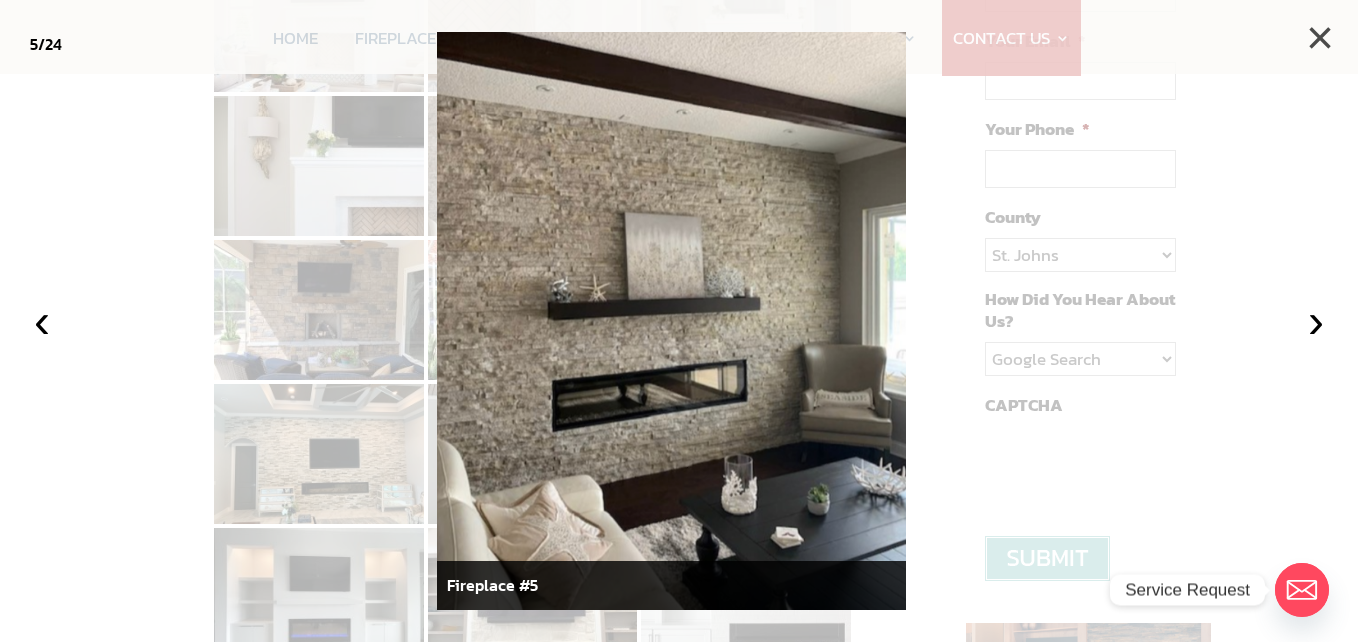 click on "×" at bounding box center [1320, 38] 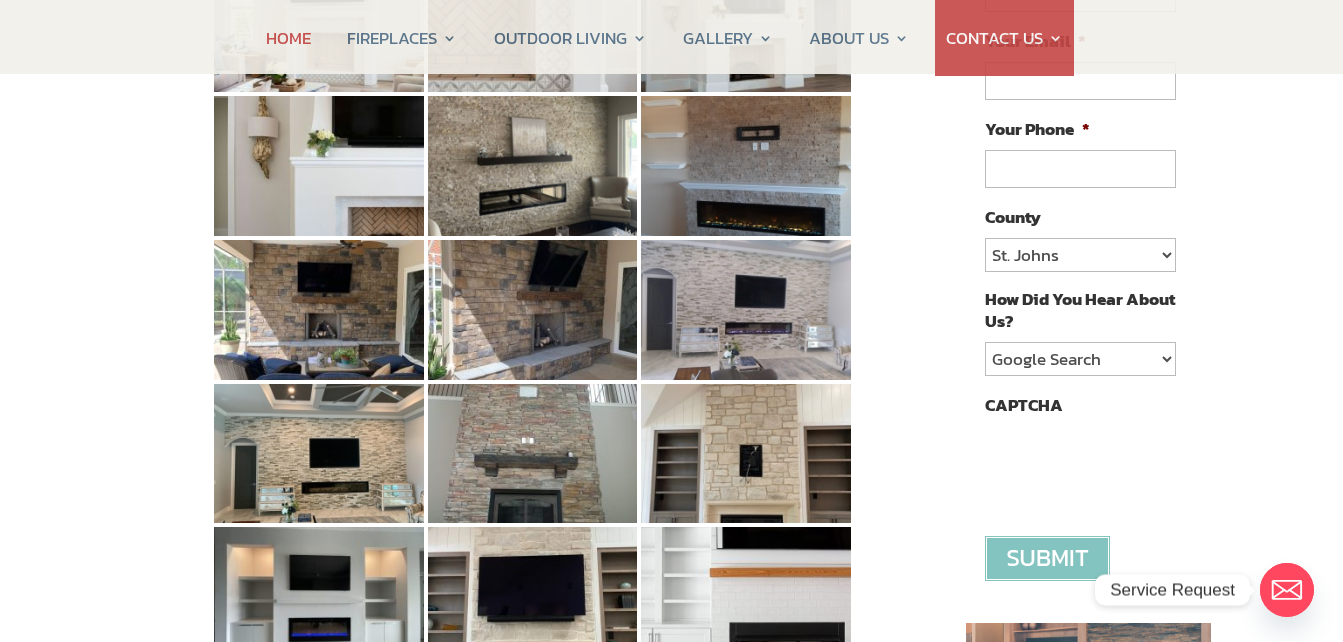 click on "HOME" at bounding box center [288, 38] 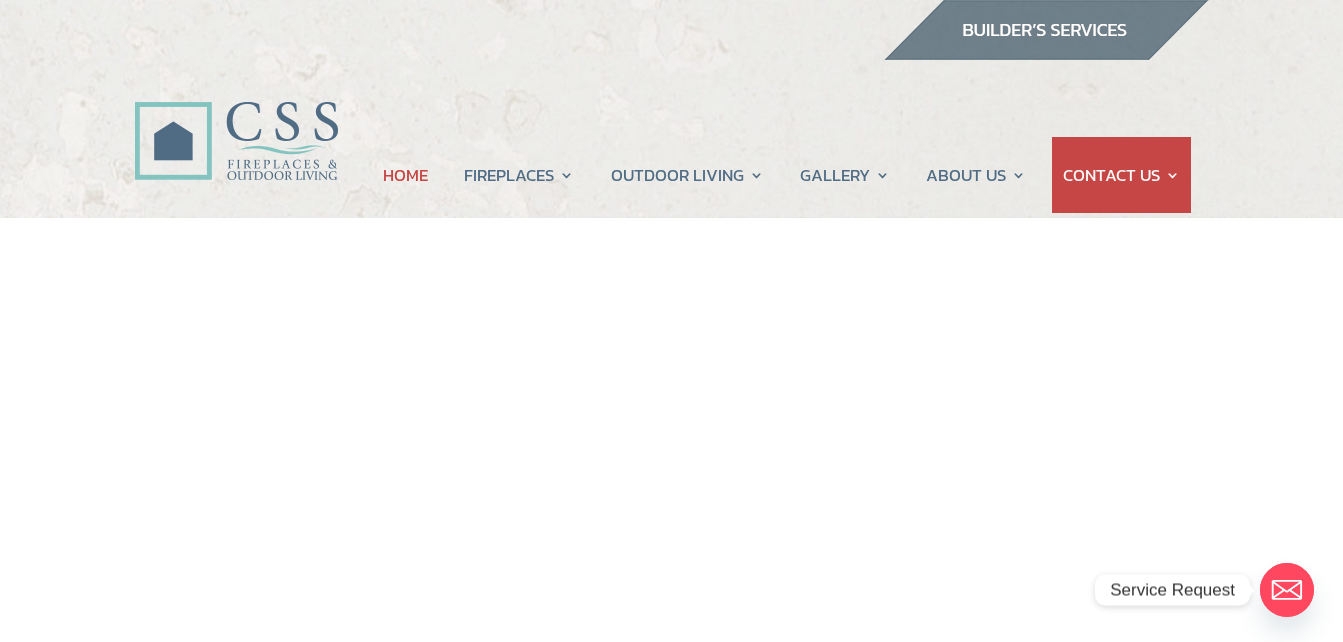 scroll, scrollTop: 0, scrollLeft: 0, axis: both 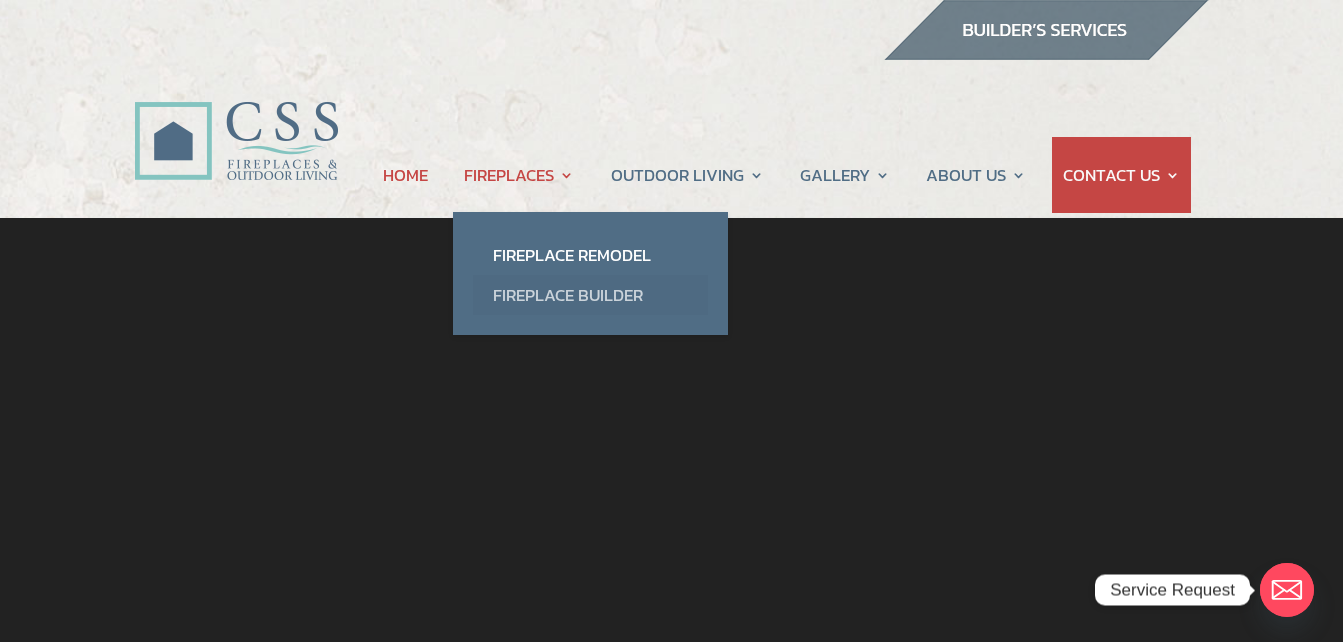 click on "Fireplace Builder" at bounding box center [590, 295] 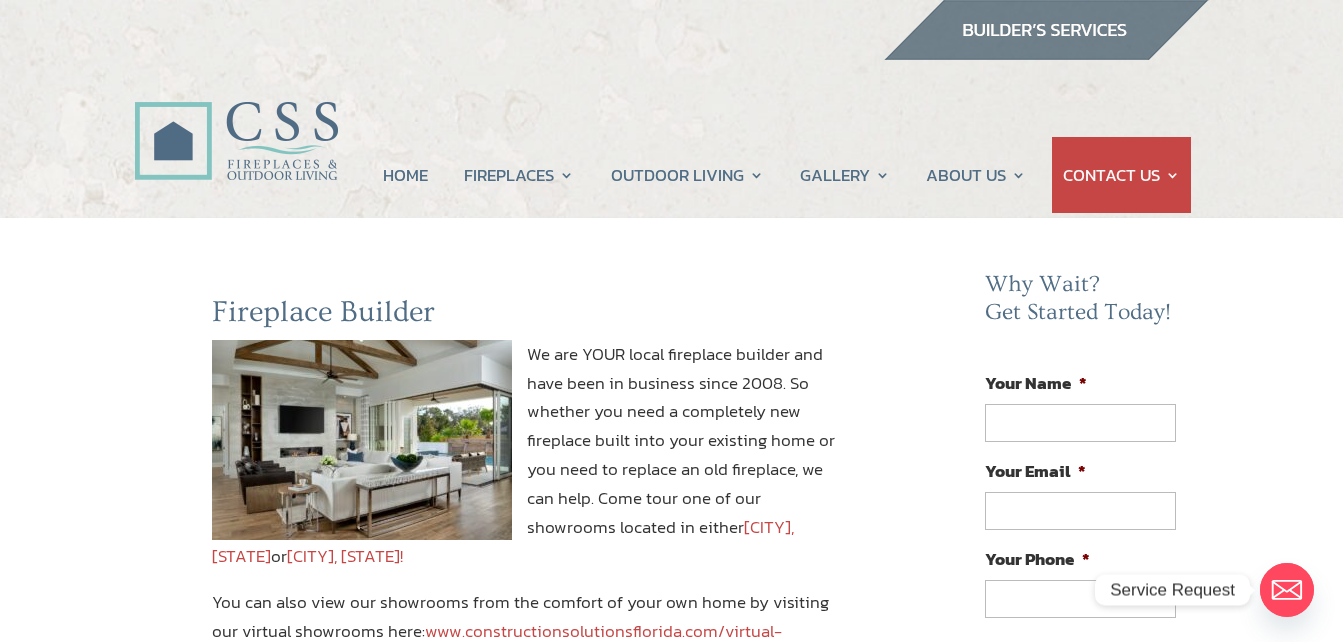 scroll, scrollTop: 0, scrollLeft: 0, axis: both 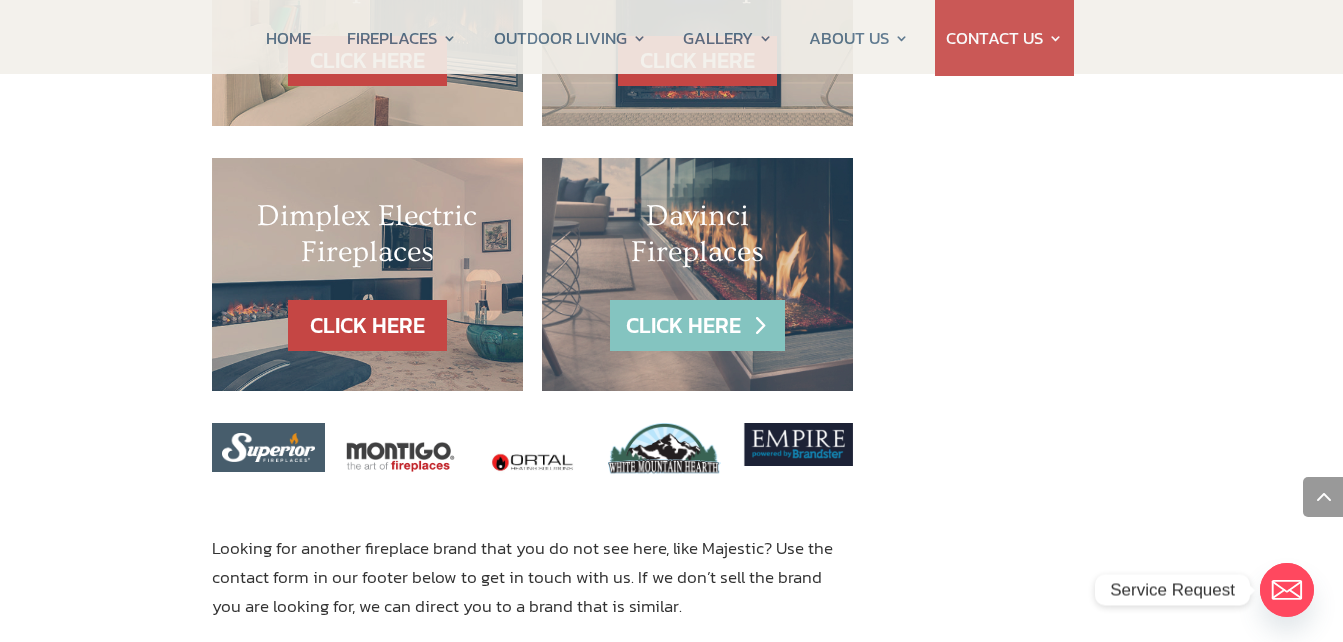 click on "CLICK HERE" at bounding box center [697, 325] 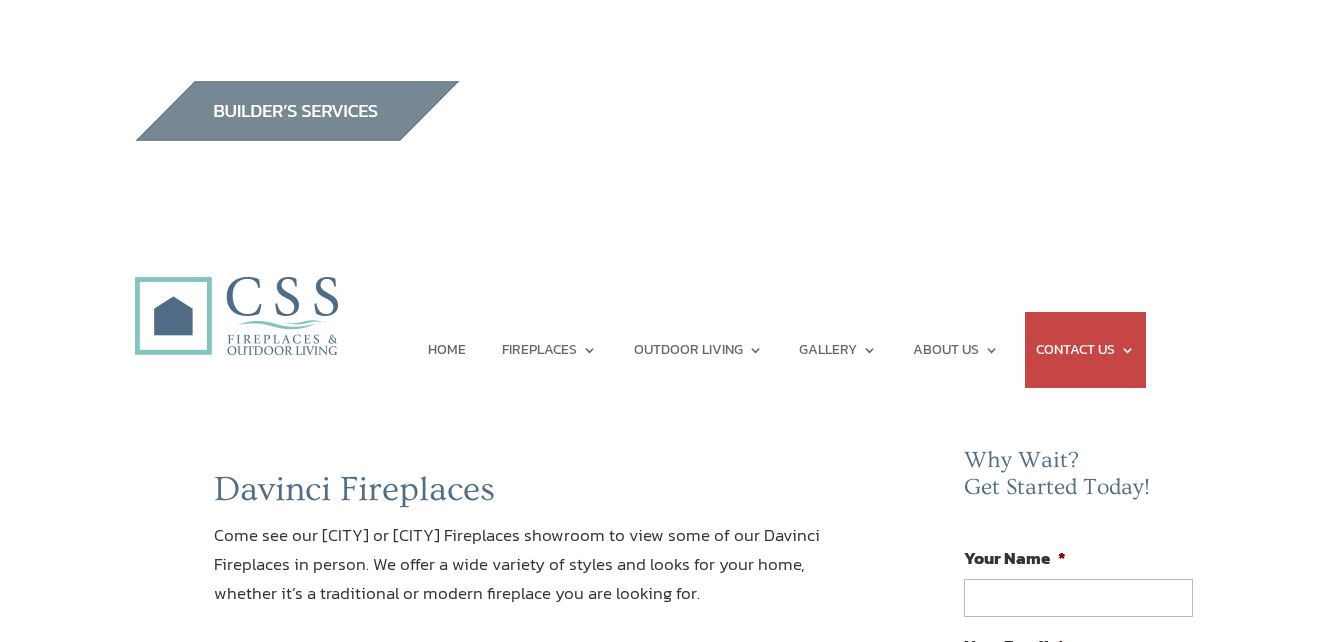 scroll, scrollTop: 0, scrollLeft: 0, axis: both 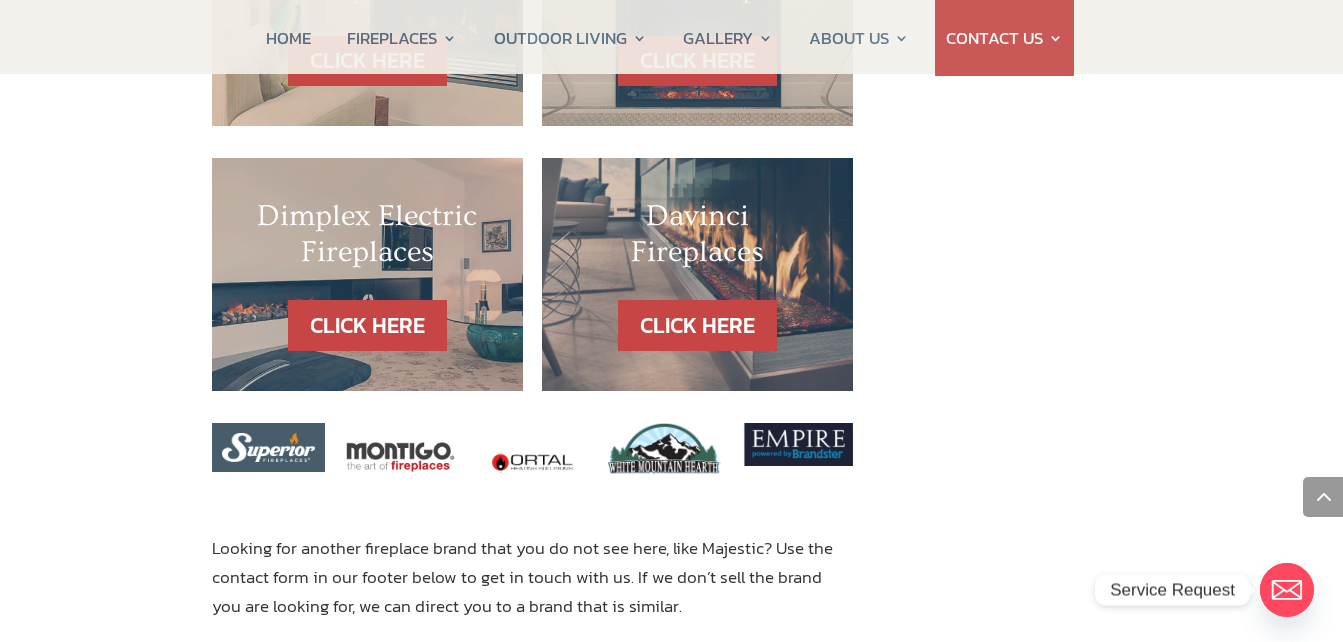 click on "Dimplex Electric Fireplaces" at bounding box center (367, 239) 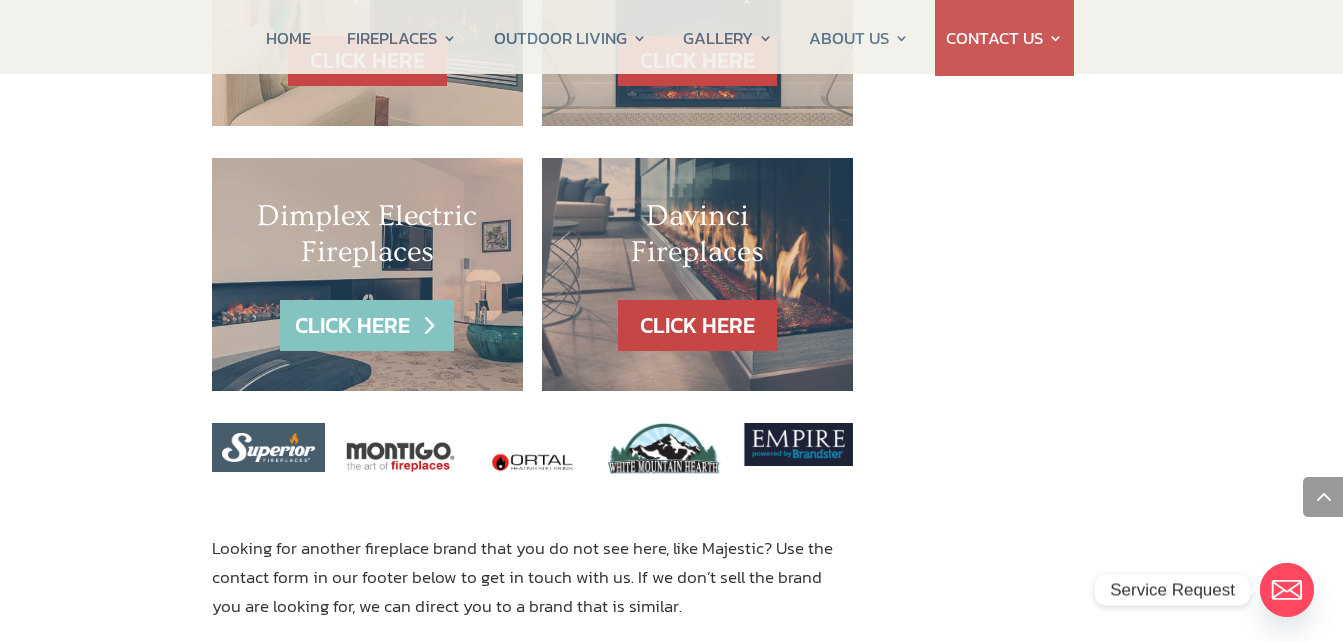 click on "CLICK HERE" at bounding box center [367, 325] 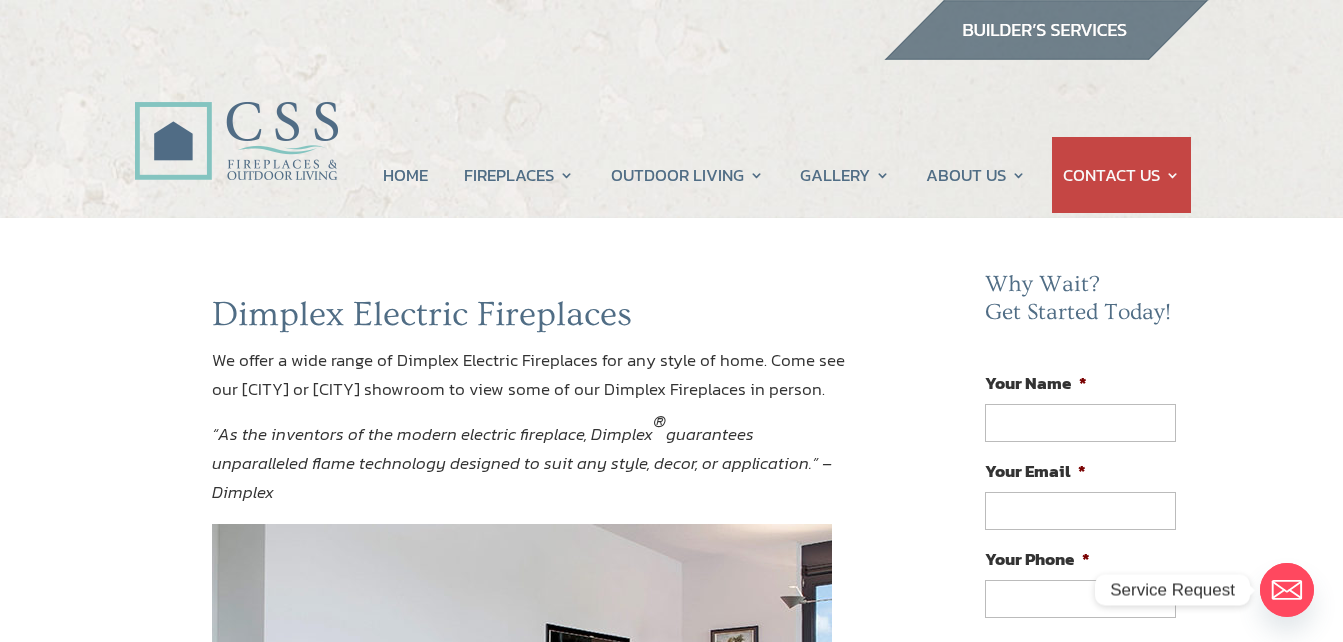 scroll, scrollTop: 0, scrollLeft: 0, axis: both 